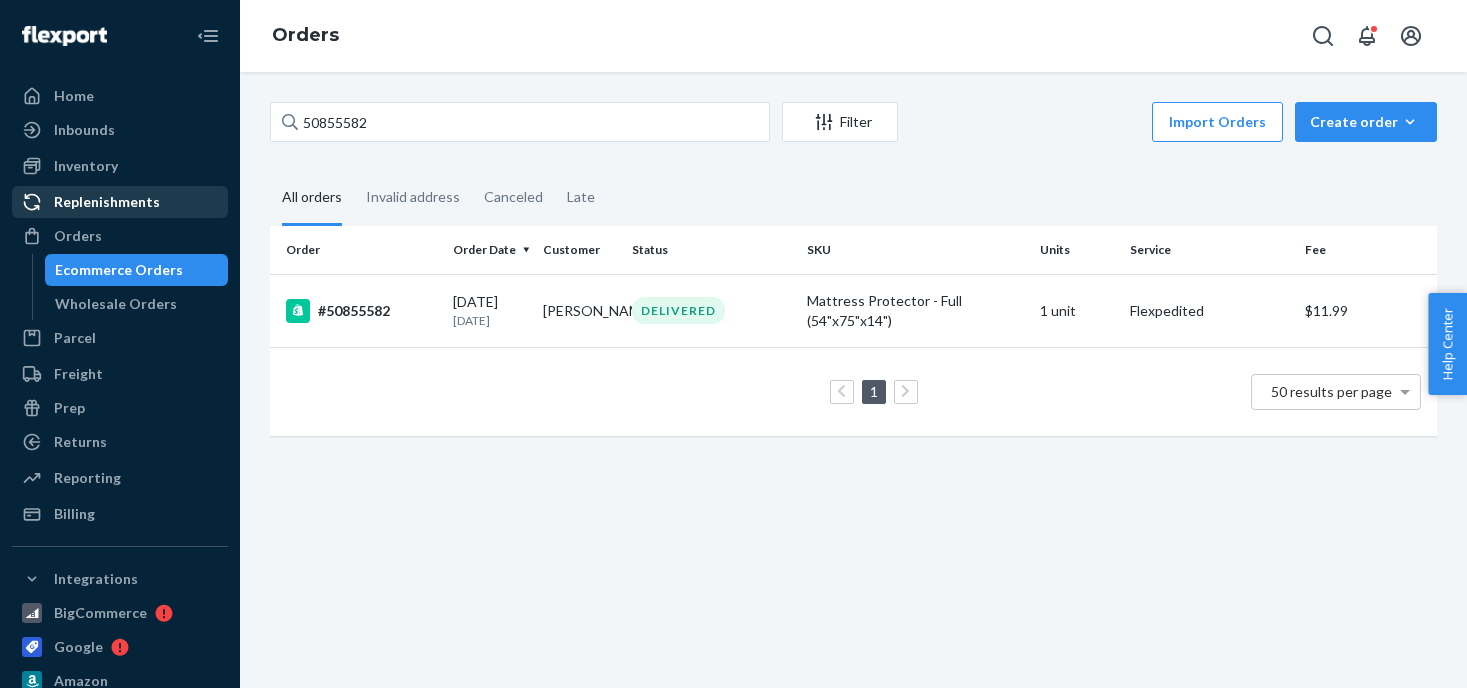 scroll, scrollTop: 0, scrollLeft: 0, axis: both 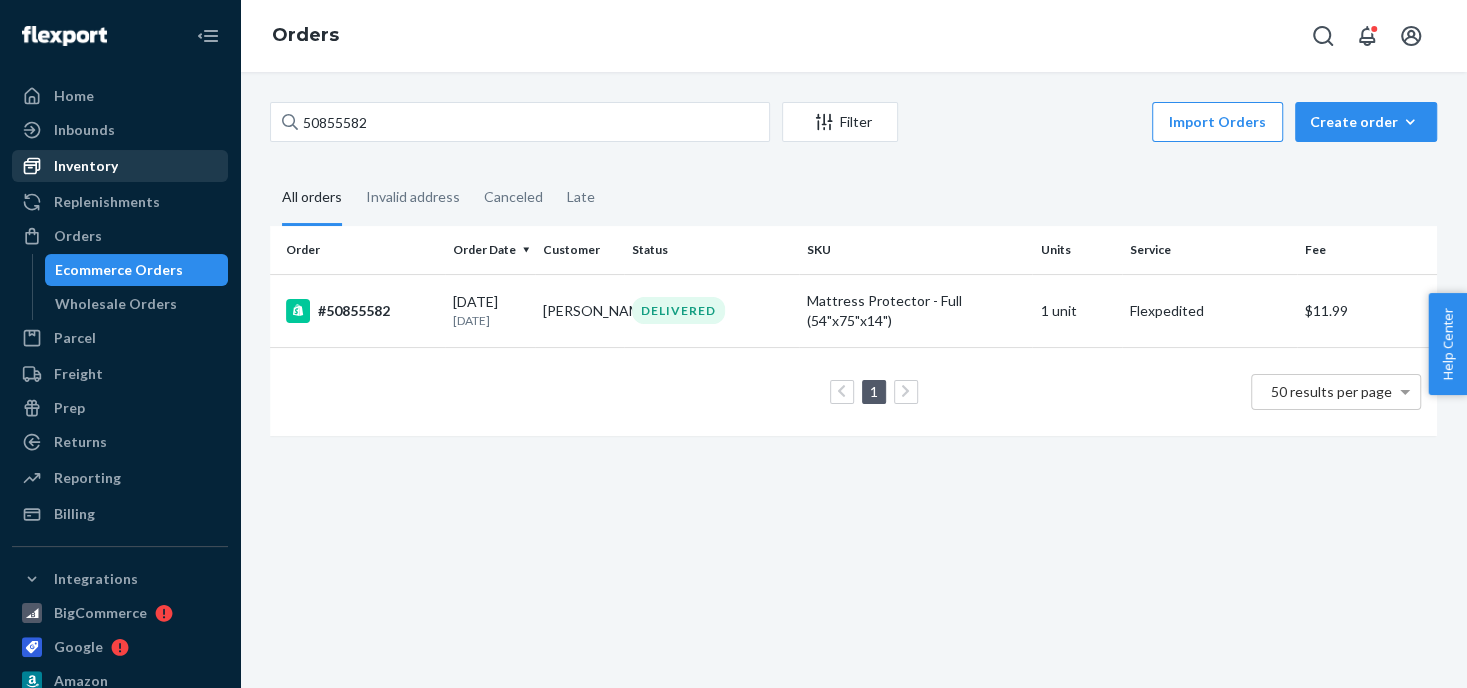 click on "Inventory" at bounding box center [86, 166] 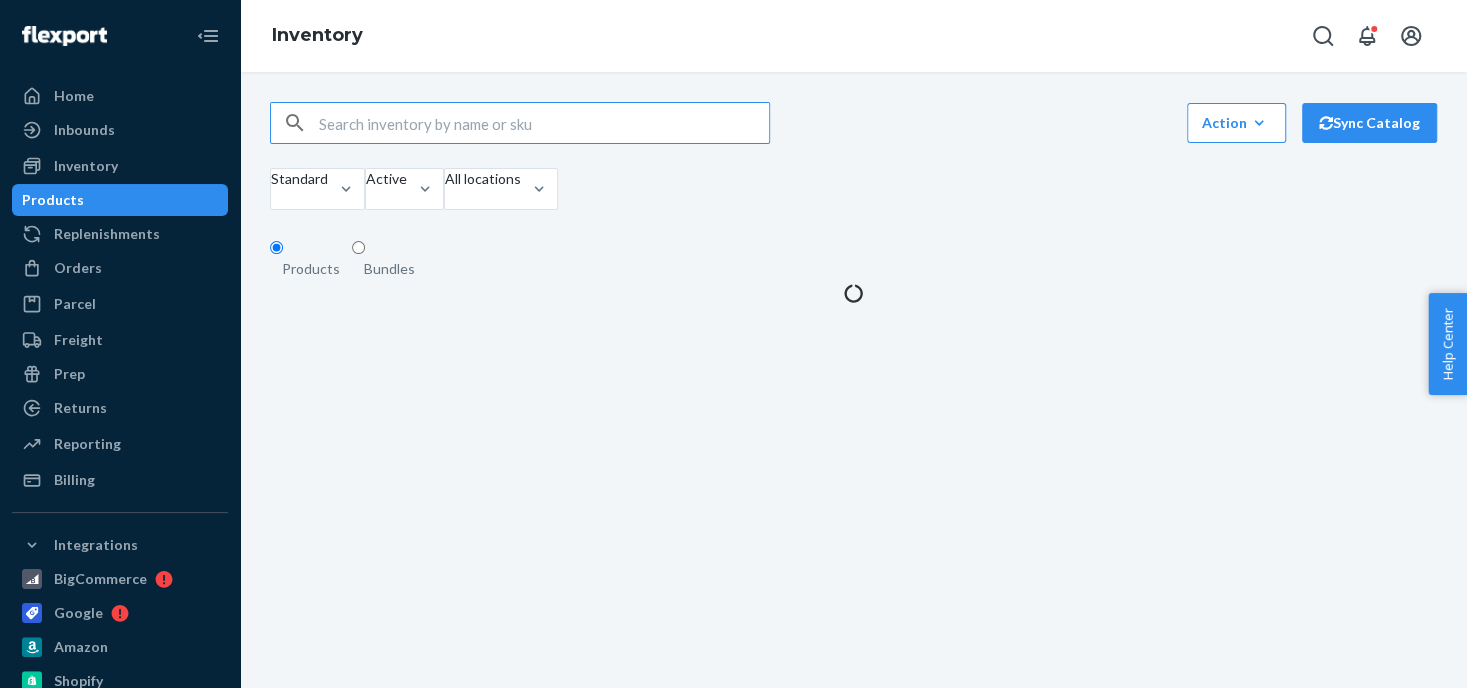 drag, startPoint x: 388, startPoint y: 130, endPoint x: 829, endPoint y: 123, distance: 441.05554 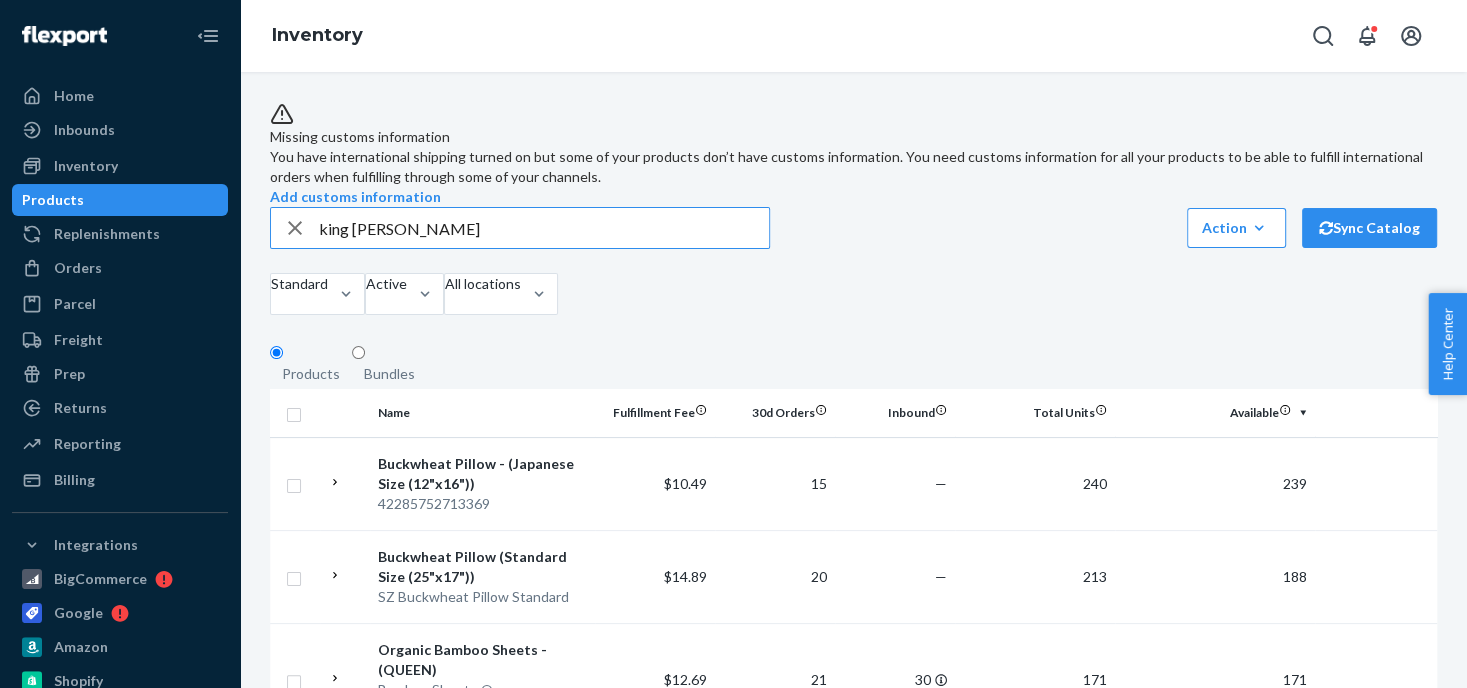 type on "king [PERSON_NAME]" 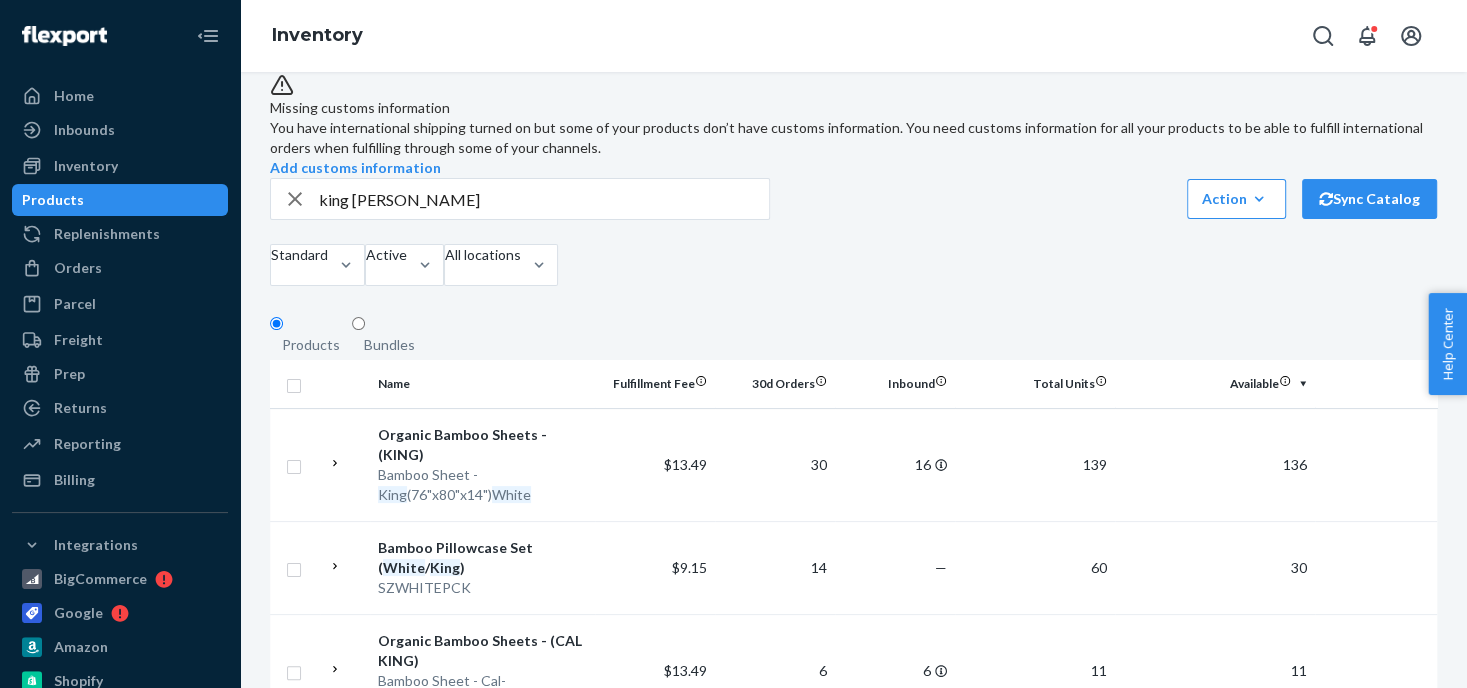 scroll, scrollTop: 0, scrollLeft: 0, axis: both 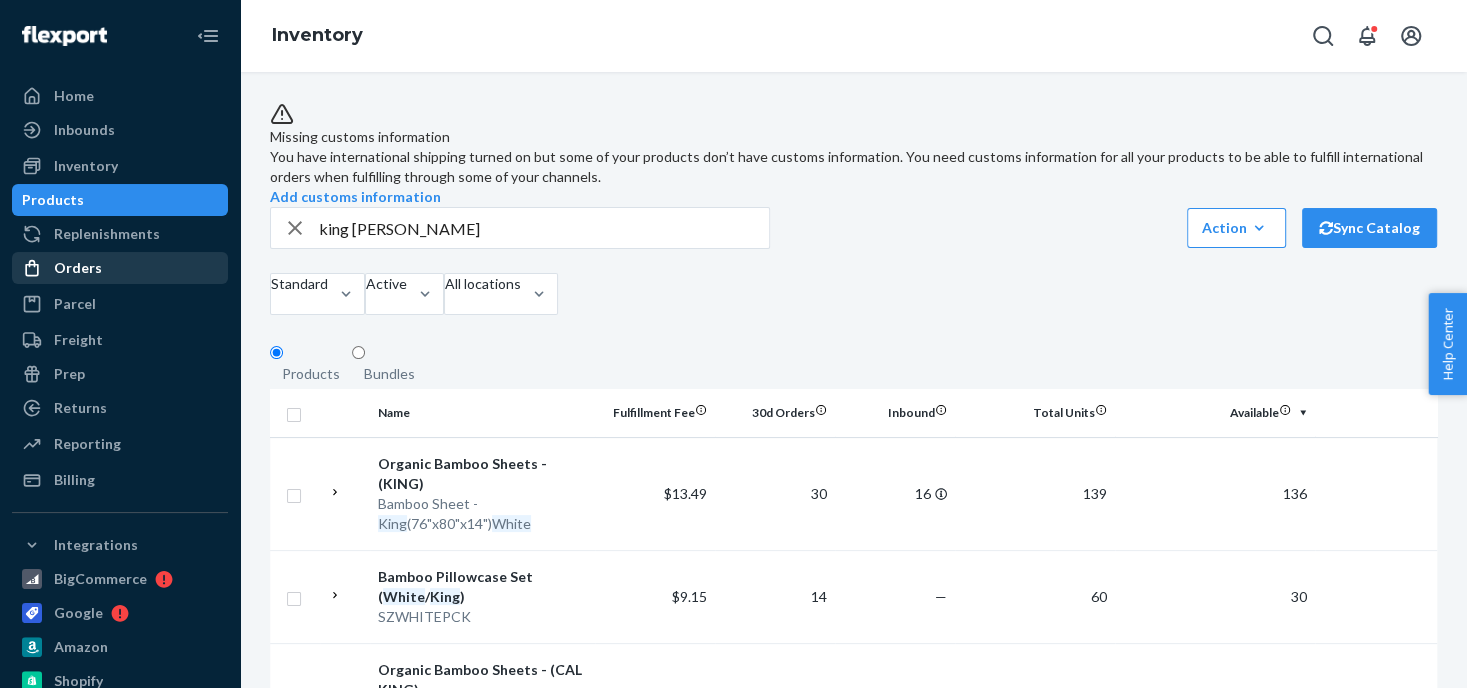click on "Orders" at bounding box center (78, 268) 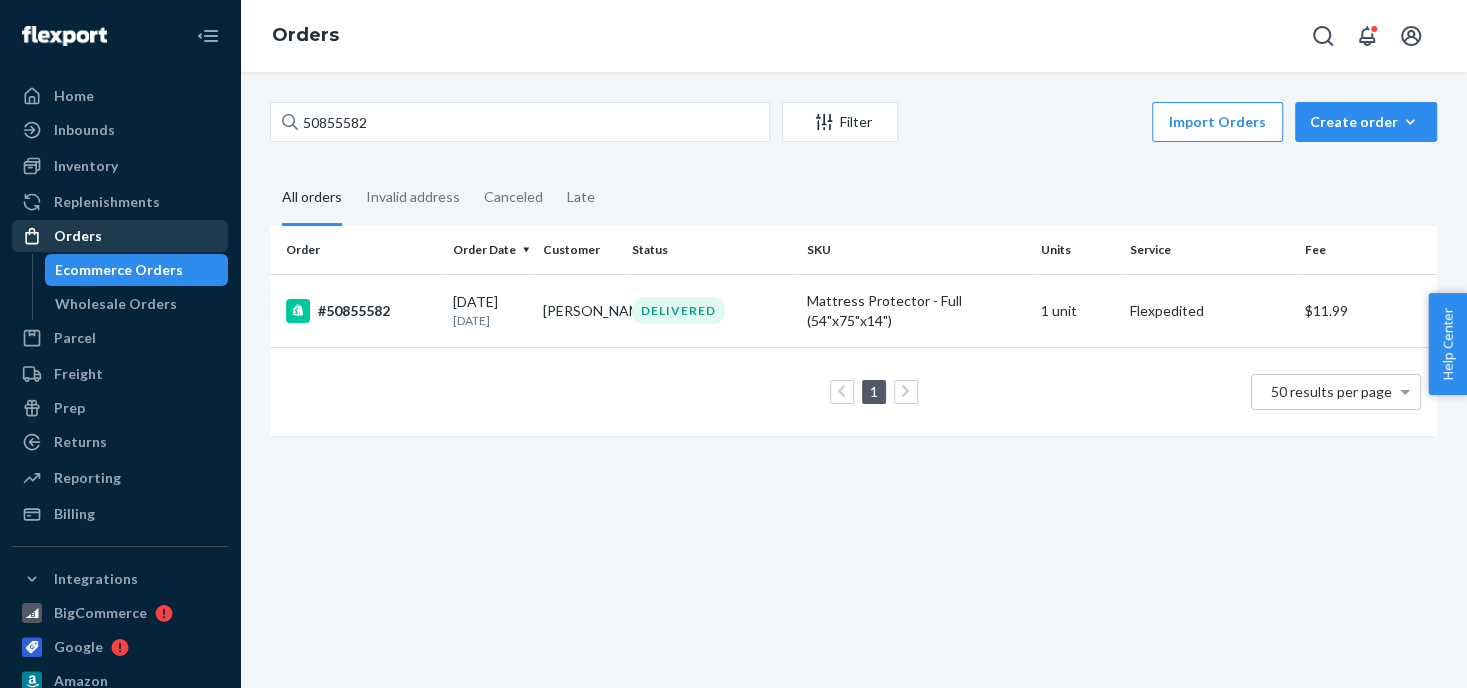 click on "Orders" at bounding box center (78, 236) 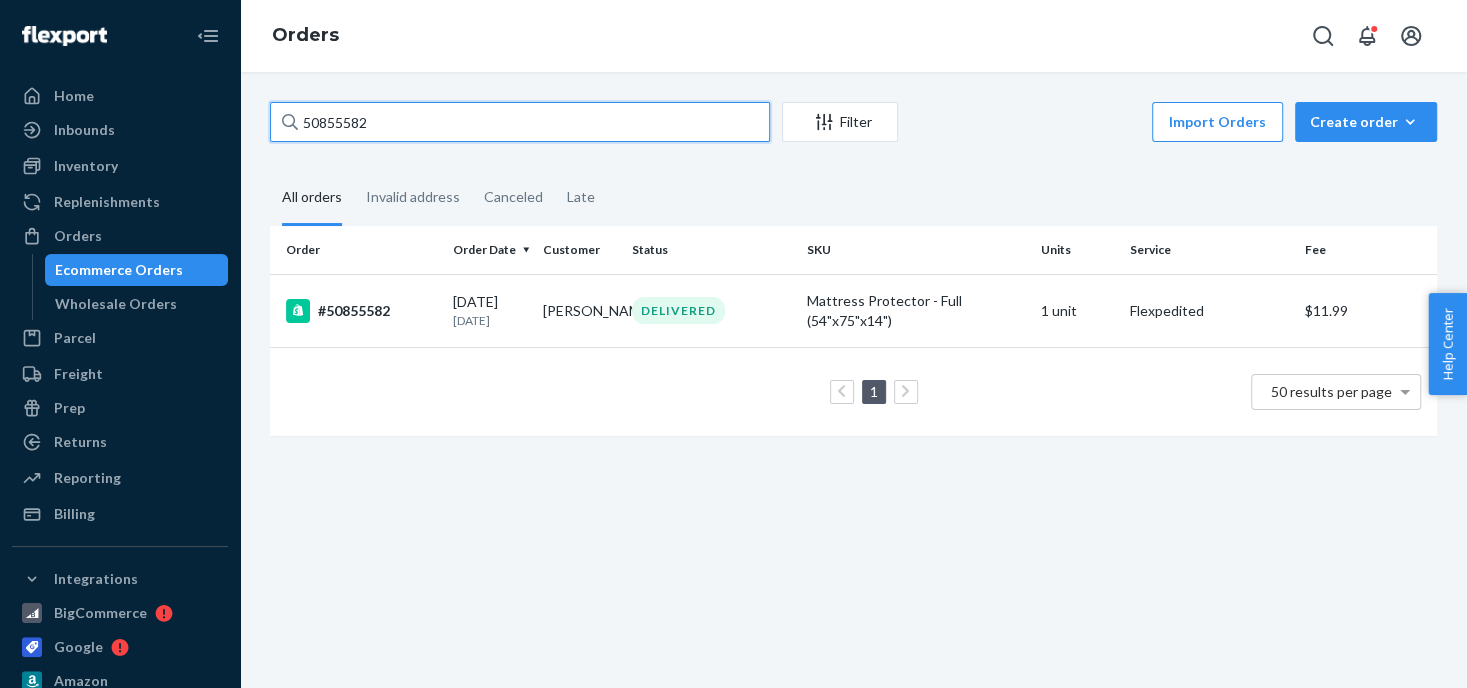 drag, startPoint x: 393, startPoint y: 133, endPoint x: 273, endPoint y: 123, distance: 120.41595 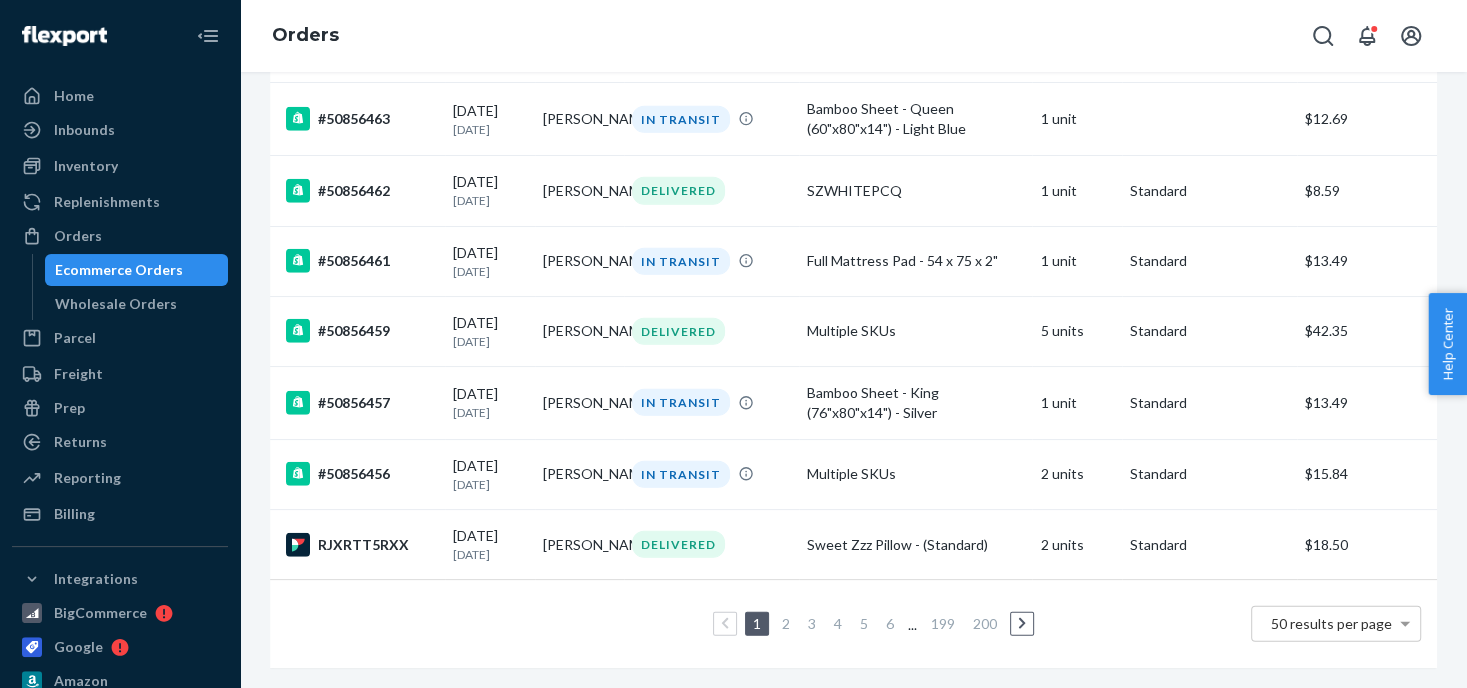scroll, scrollTop: 3343, scrollLeft: 0, axis: vertical 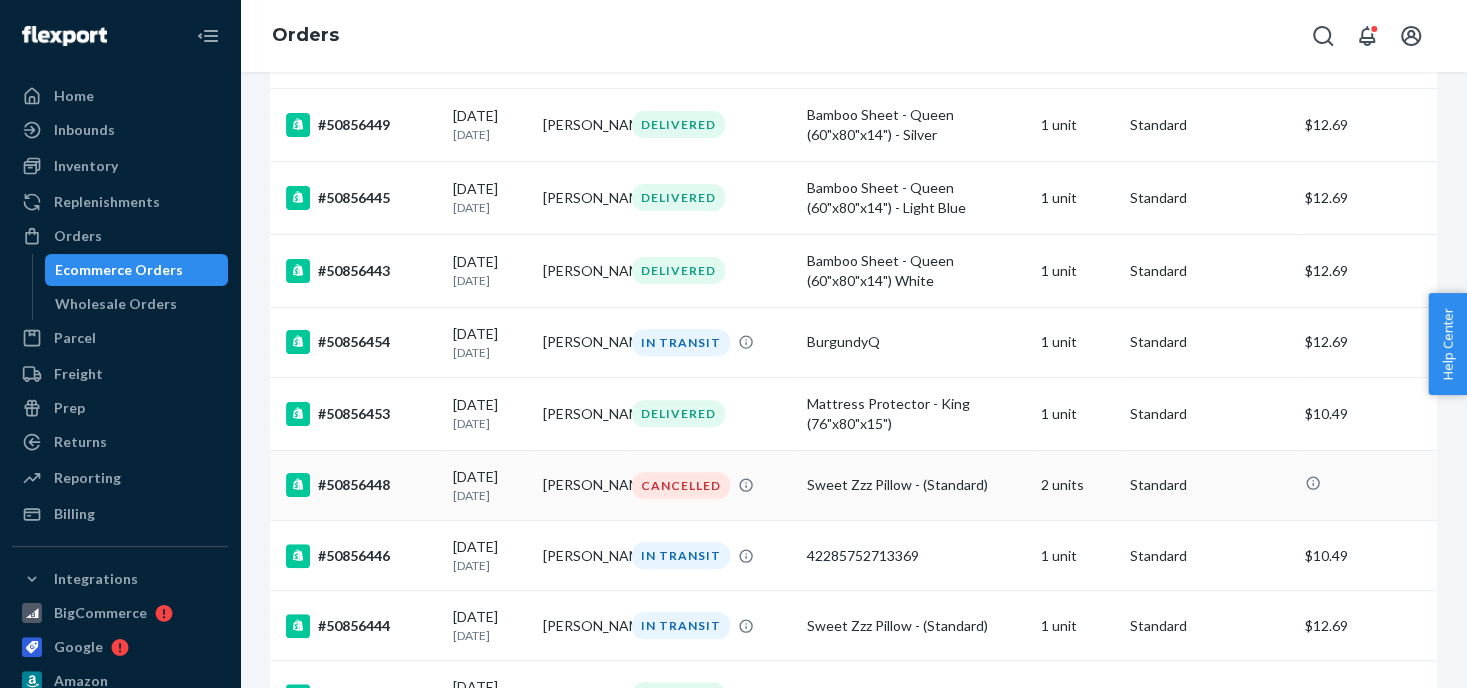 click on "CANCELLED" at bounding box center [711, 485] 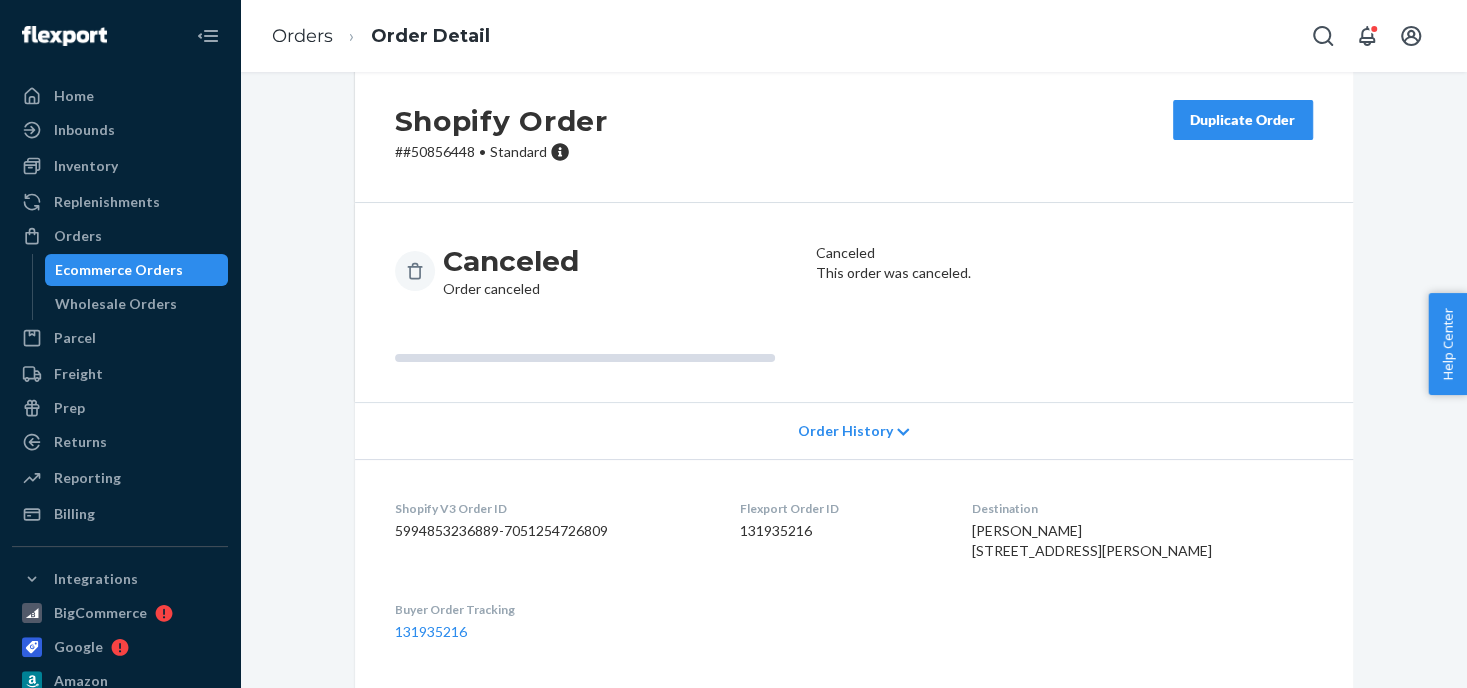 scroll, scrollTop: 0, scrollLeft: 0, axis: both 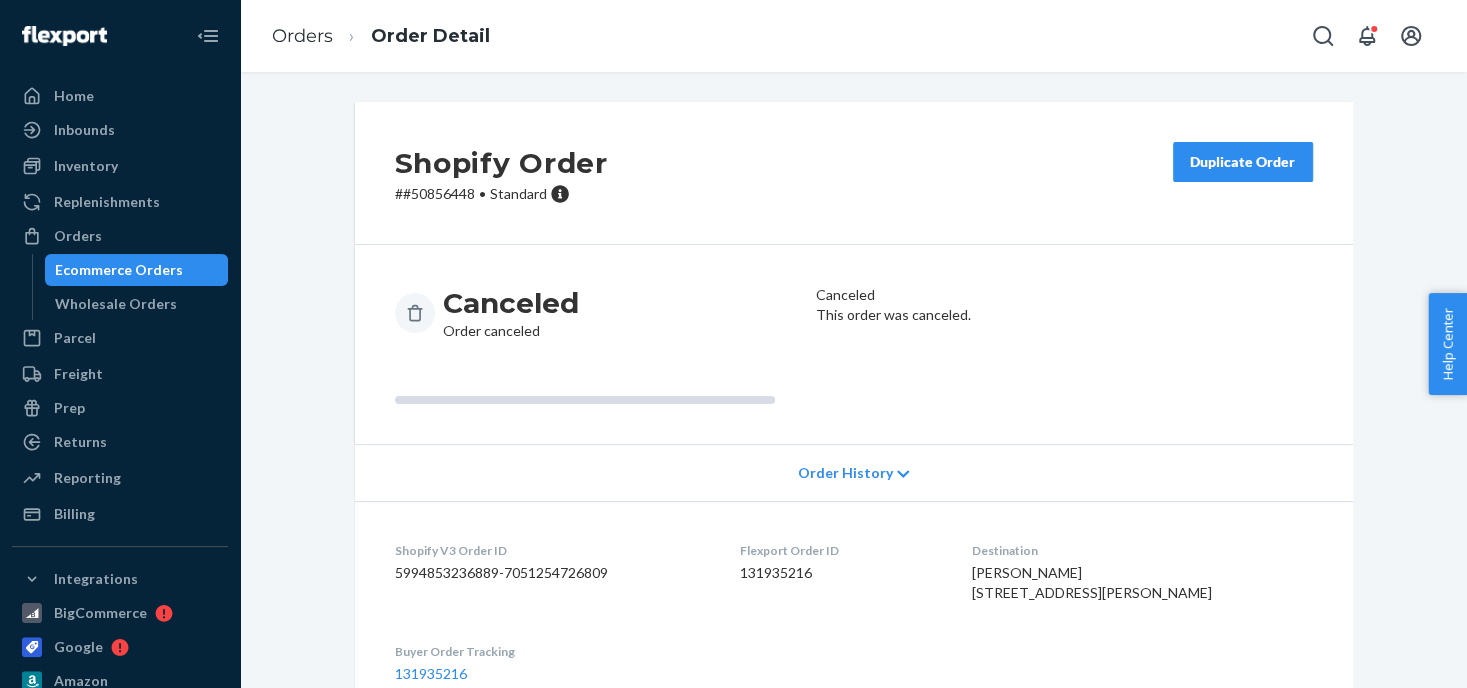 click on "[PERSON_NAME]
[STREET_ADDRESS][PERSON_NAME]" at bounding box center (1092, 582) 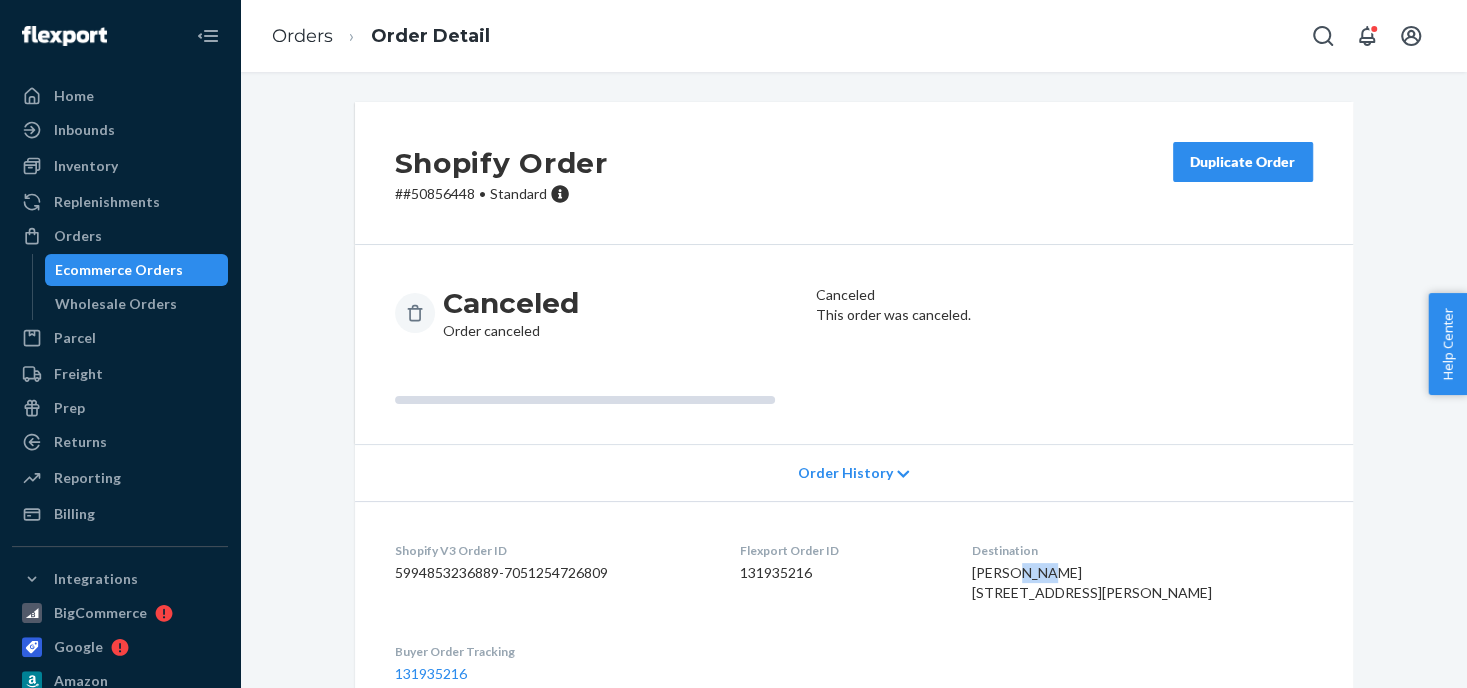 click on "[PERSON_NAME]
[STREET_ADDRESS][PERSON_NAME]" at bounding box center (1092, 582) 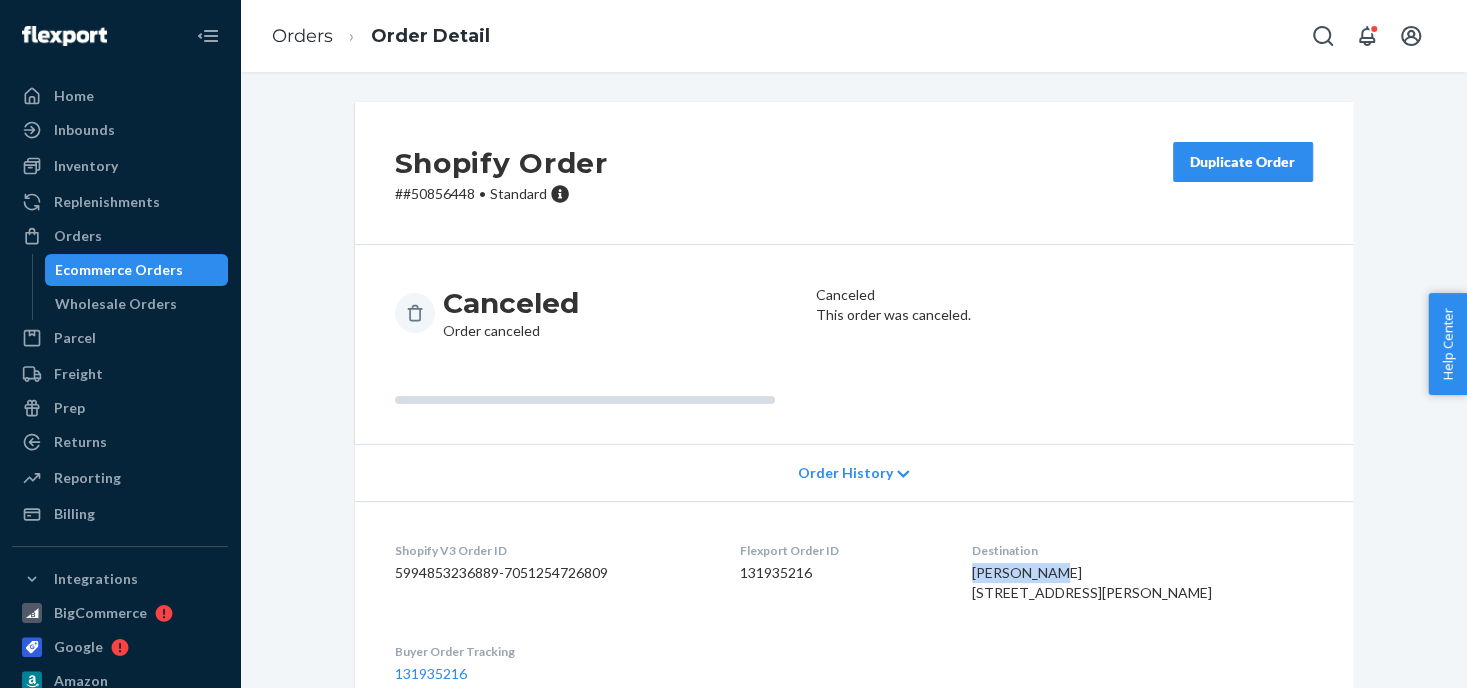 click on "[PERSON_NAME]
[STREET_ADDRESS][PERSON_NAME]" at bounding box center [1092, 582] 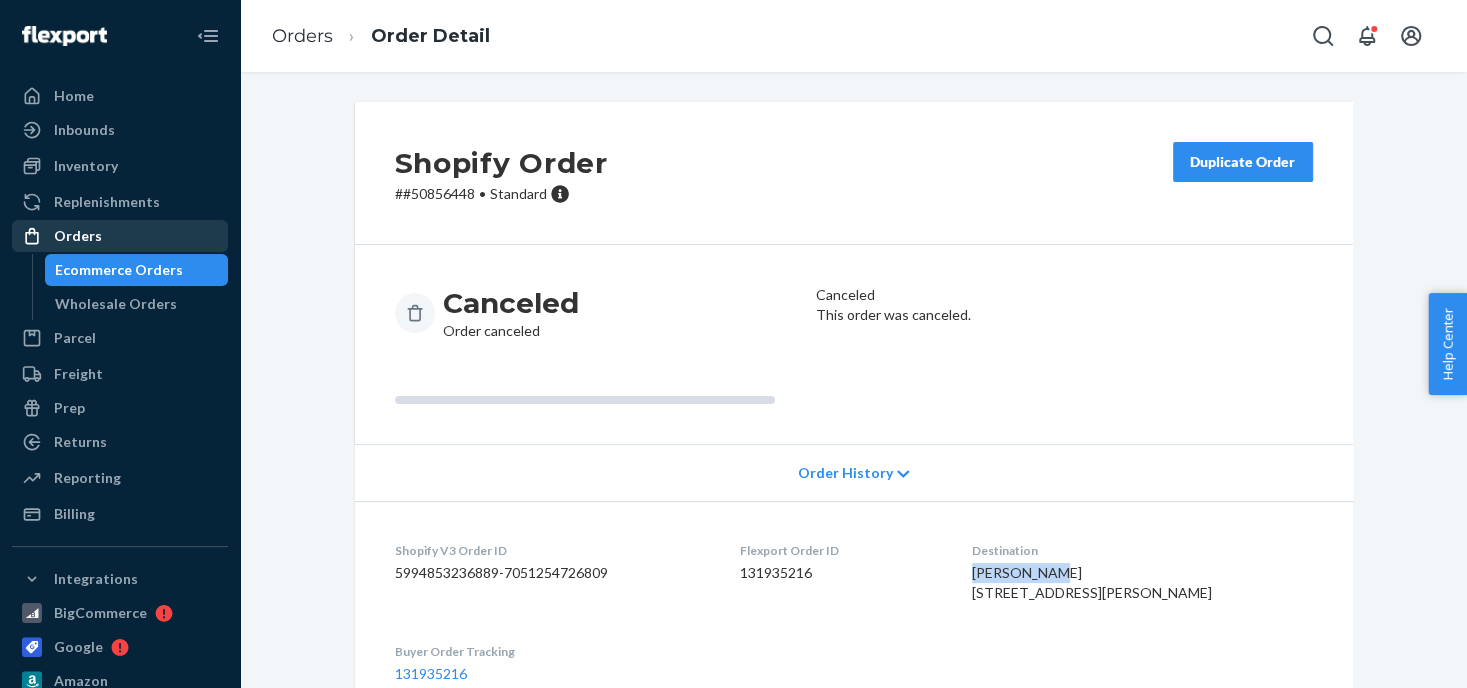 click on "Orders" at bounding box center [78, 236] 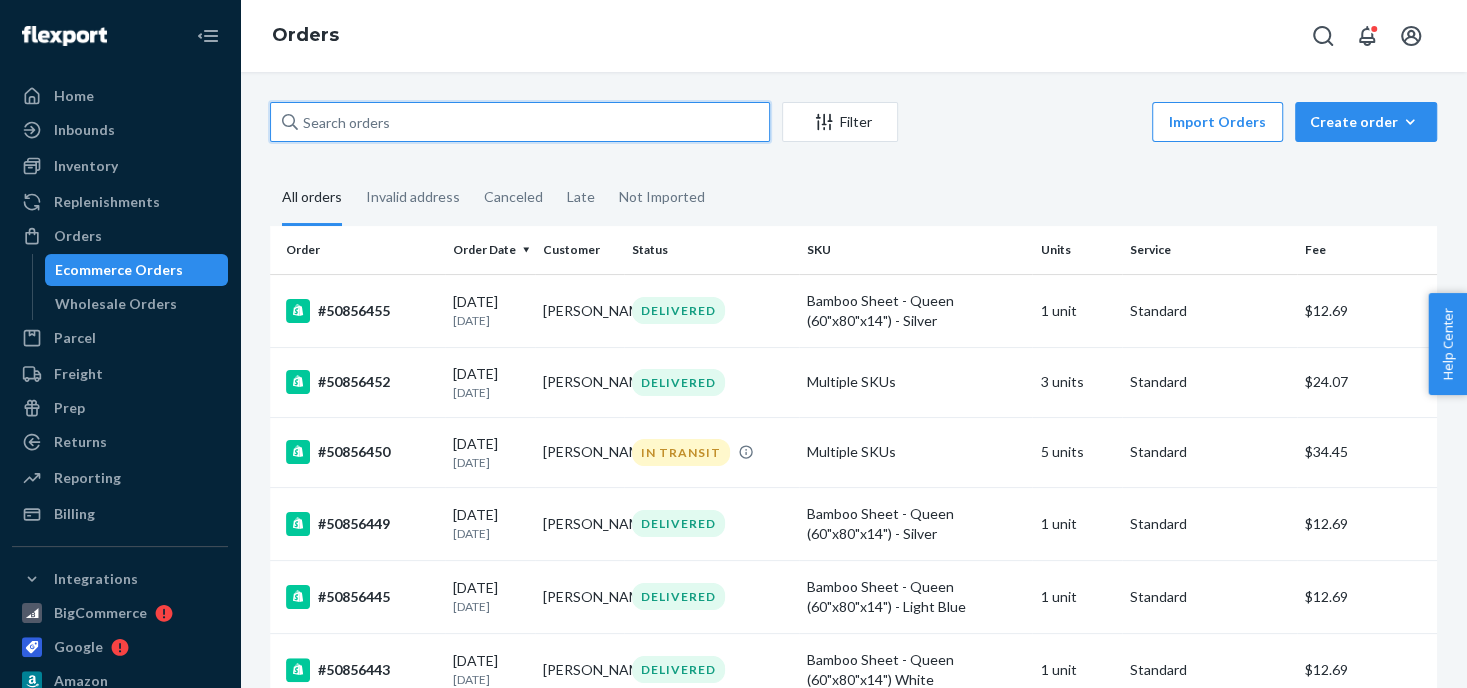 click at bounding box center [520, 122] 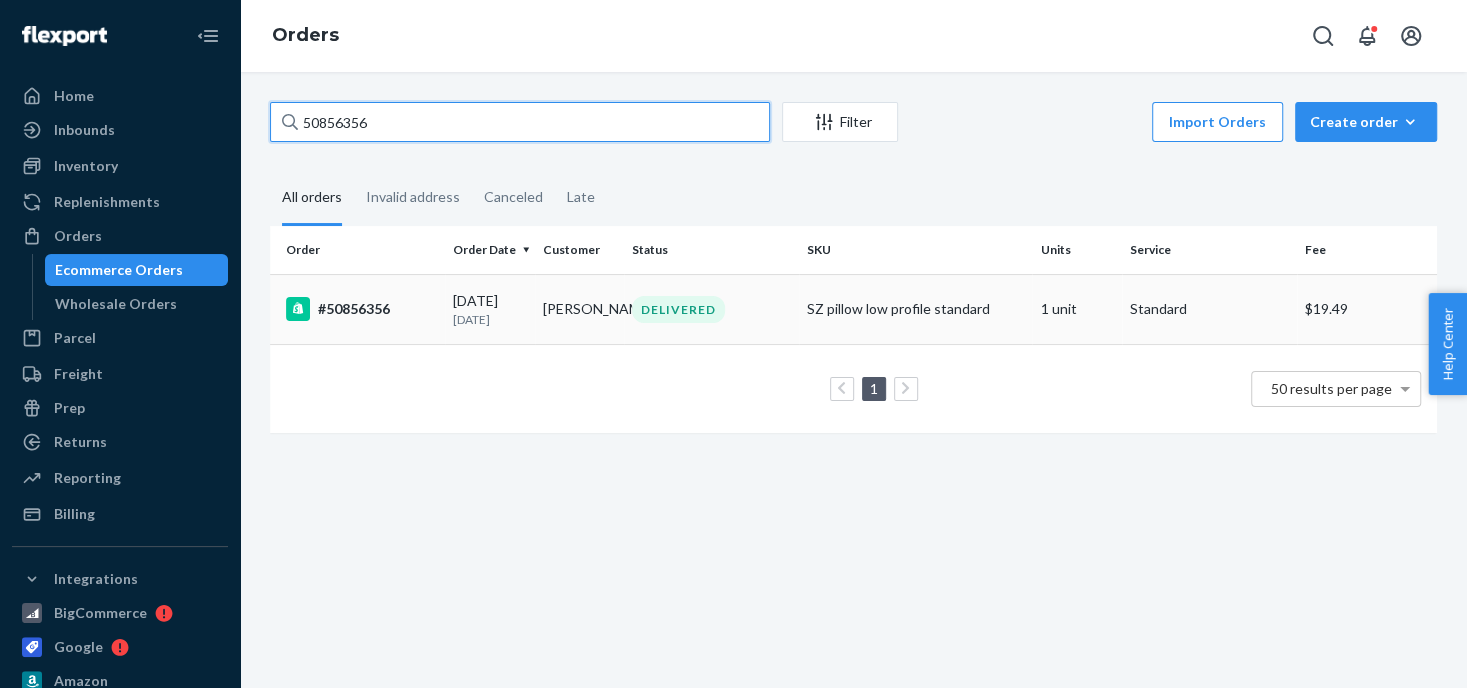 type on "50856356" 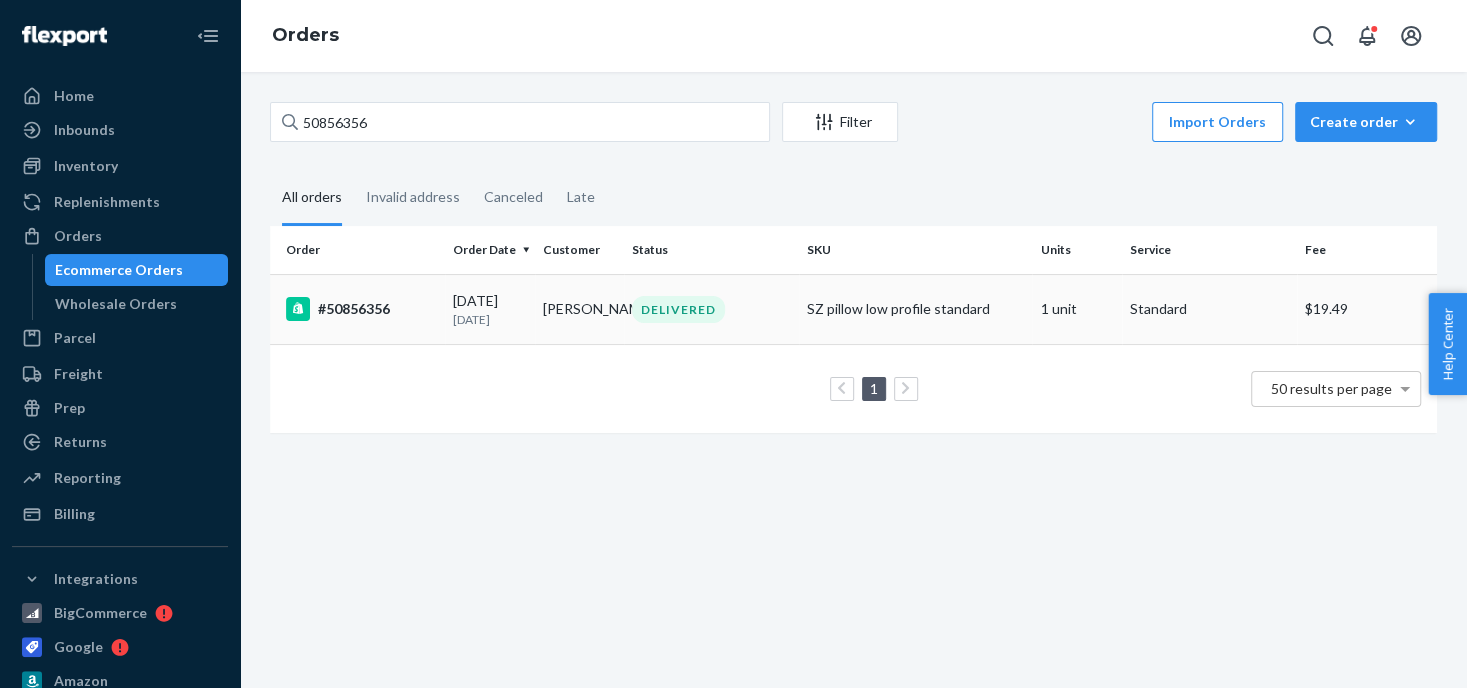 click on "DELIVERED" at bounding box center [678, 309] 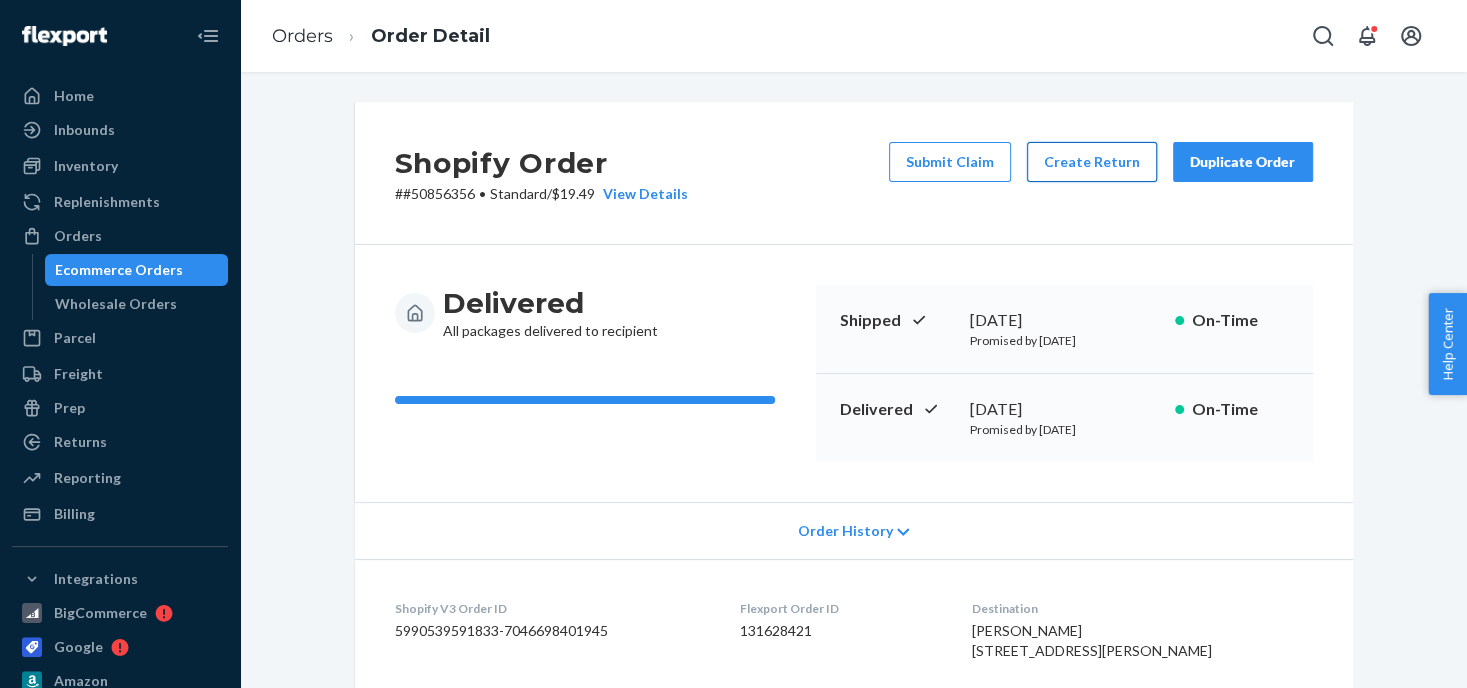 click on "Create Return" at bounding box center (1092, 162) 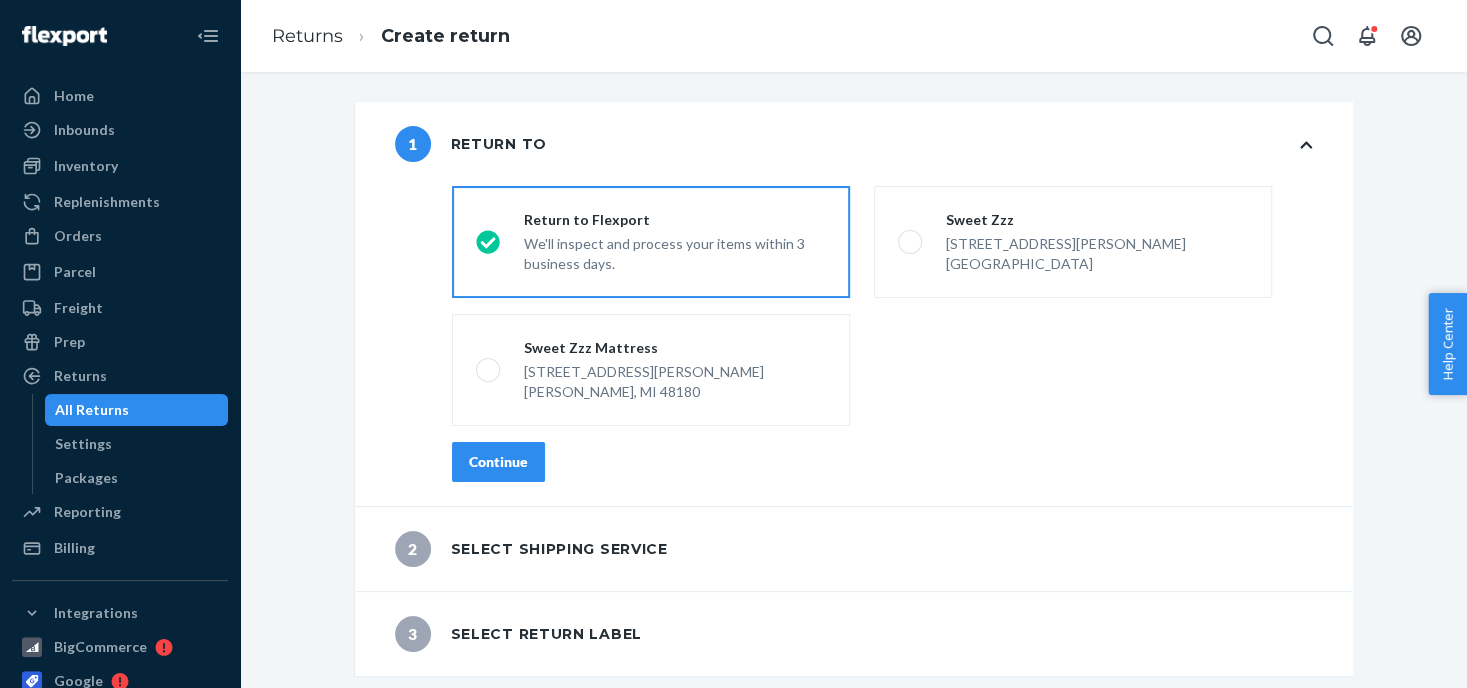 drag, startPoint x: 557, startPoint y: 254, endPoint x: 569, endPoint y: 335, distance: 81.88406 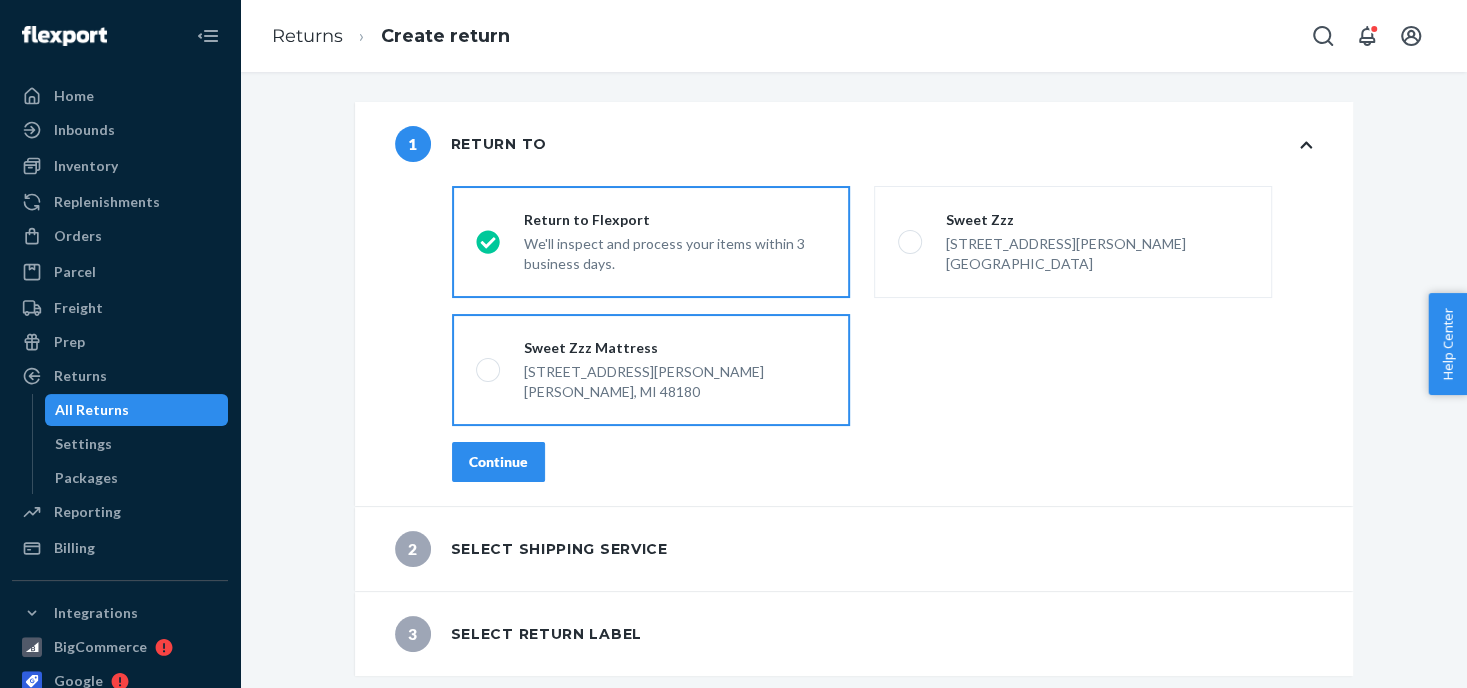click on "We'll inspect and process your items within 3 business days." at bounding box center (675, 252) 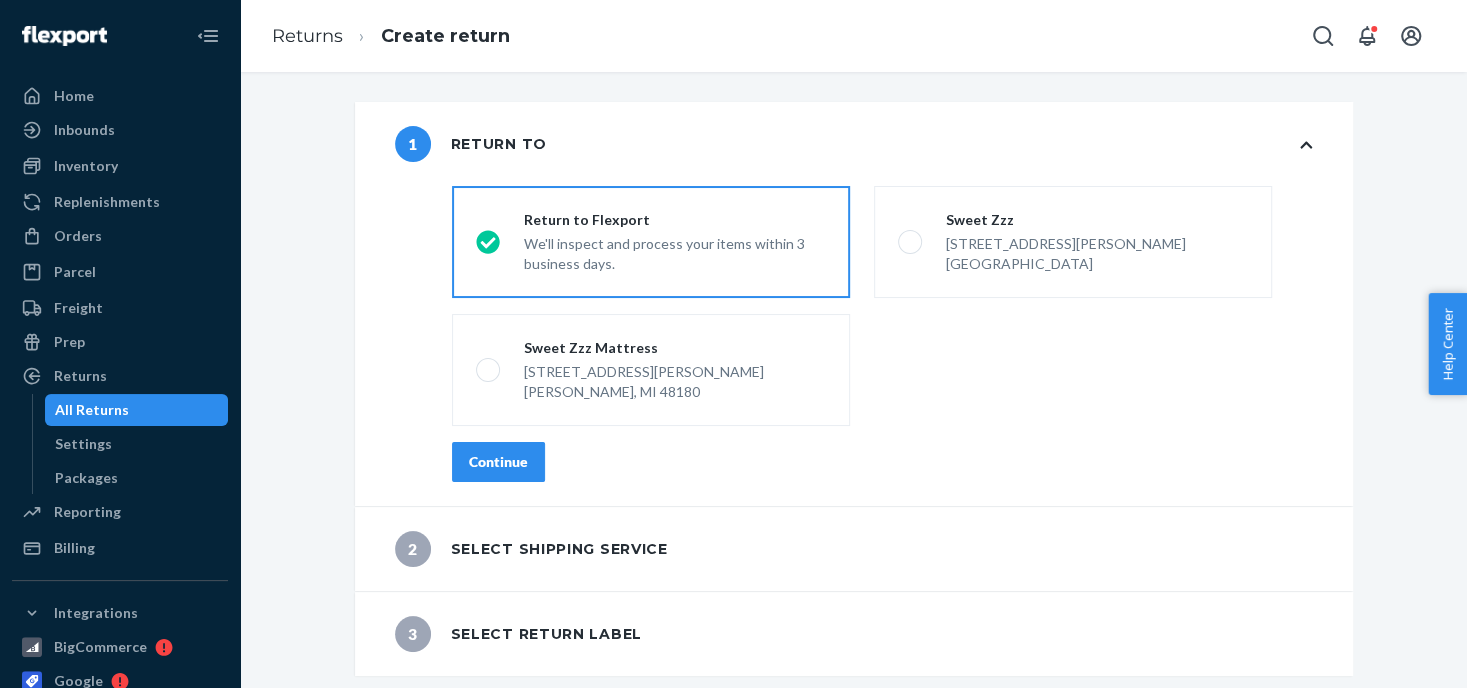 click on "Continue" at bounding box center (498, 462) 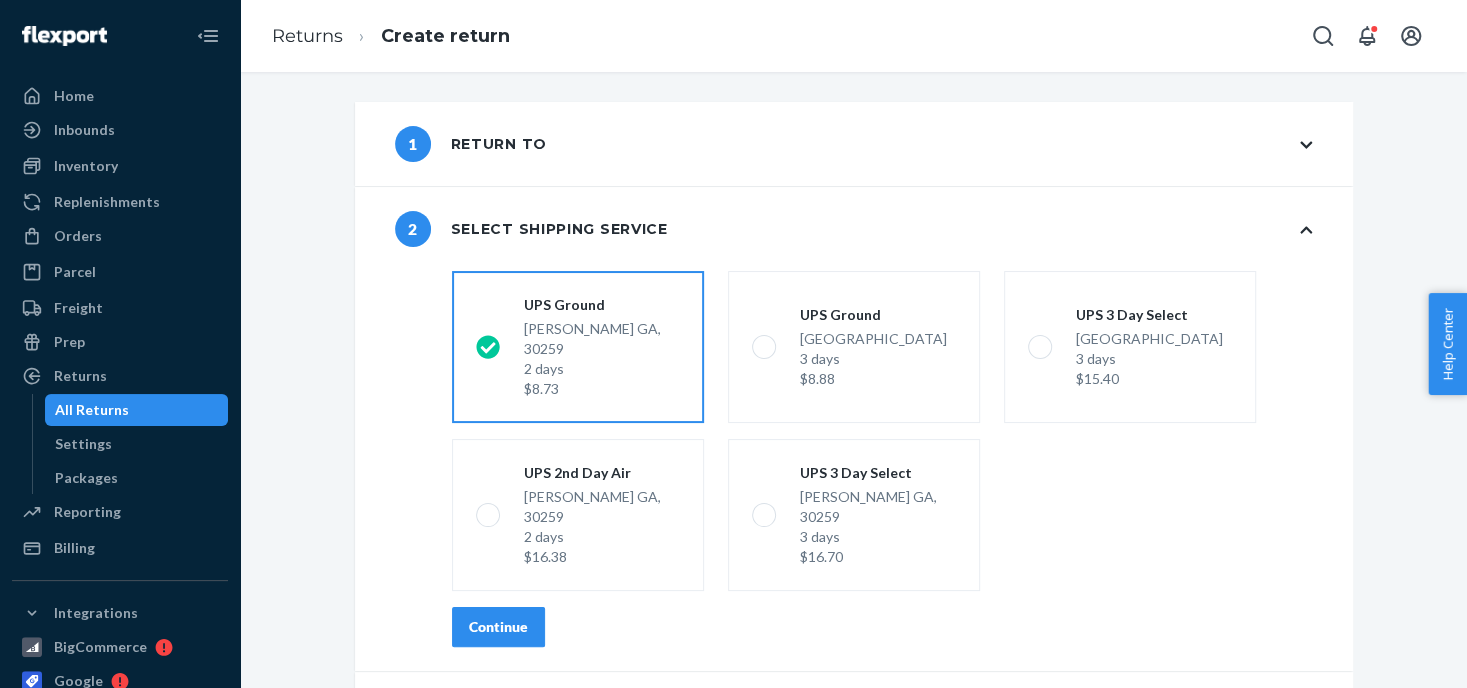 click on "[PERSON_NAME] [GEOGRAPHIC_DATA], 30259  2 days  $8.73" at bounding box center [602, 359] 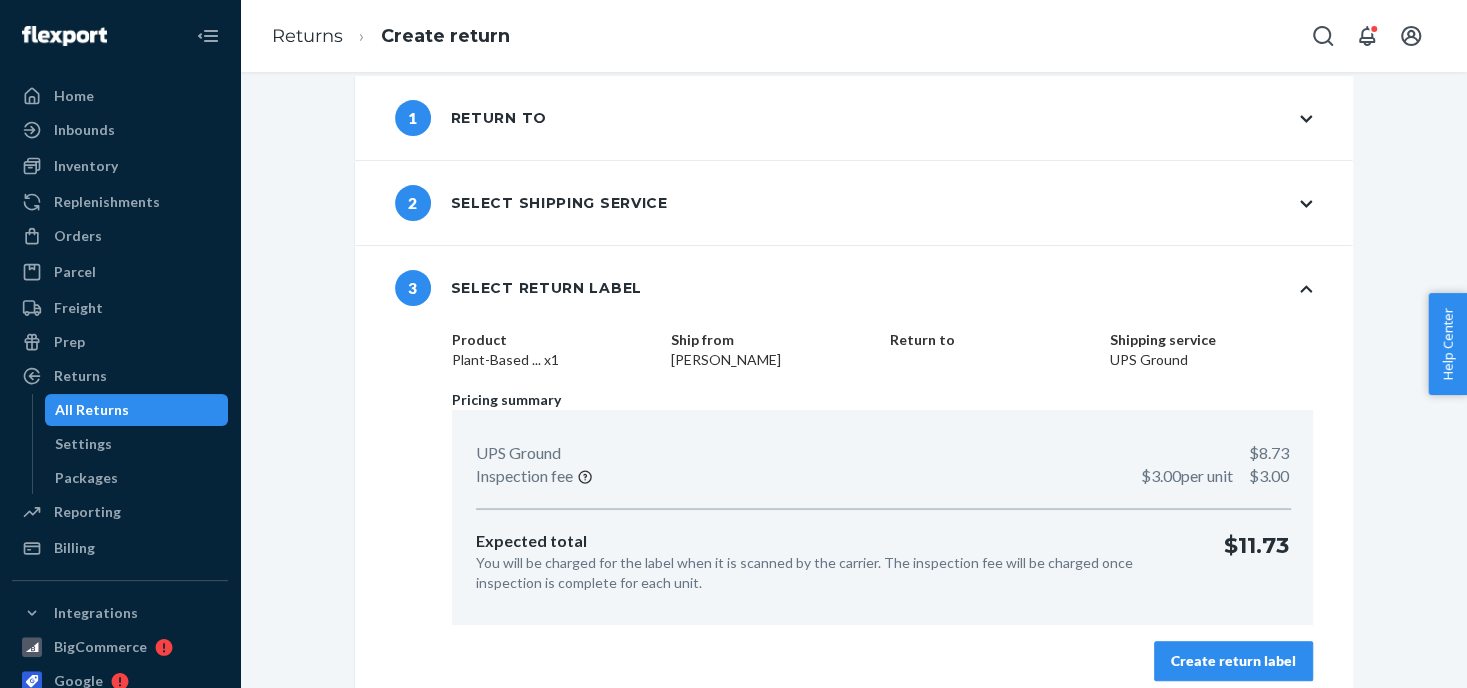 scroll, scrollTop: 41, scrollLeft: 0, axis: vertical 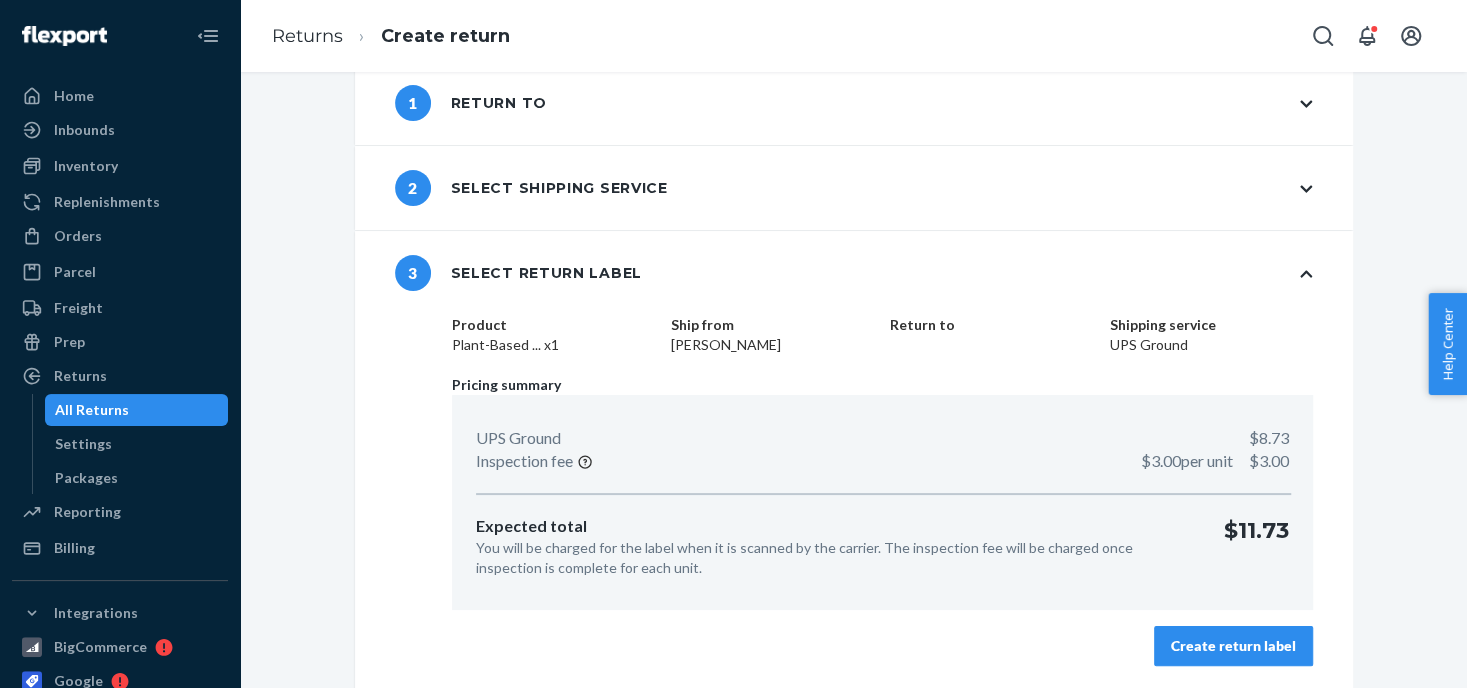 click on "Create return label" at bounding box center (1233, 646) 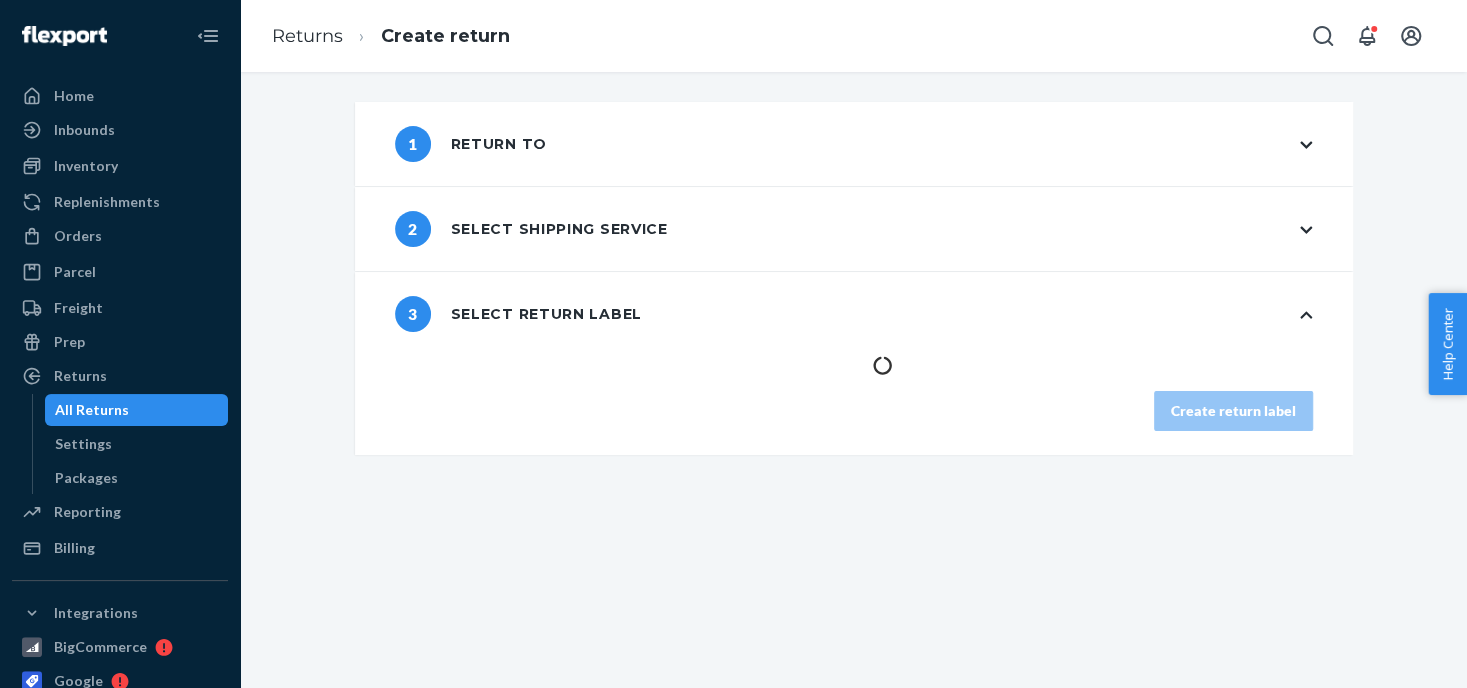 scroll, scrollTop: 0, scrollLeft: 0, axis: both 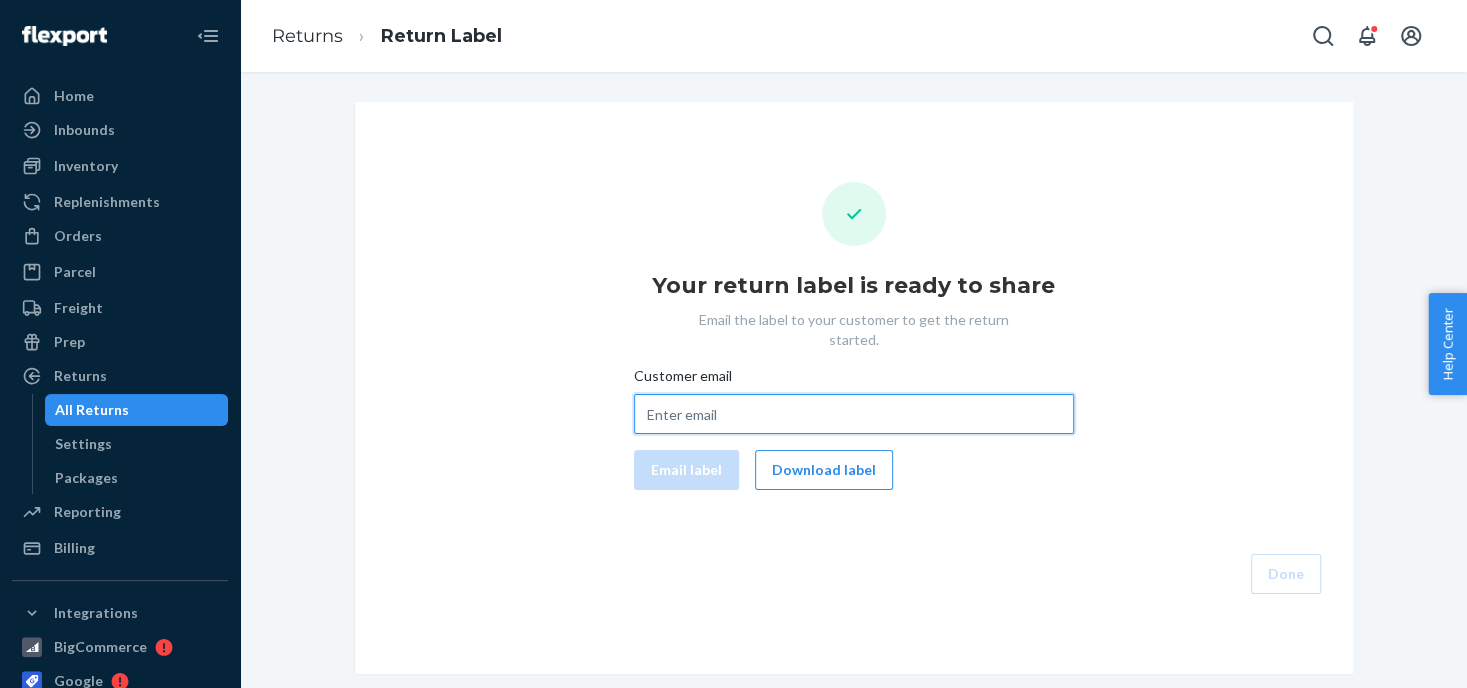 click on "Customer email" at bounding box center [854, 414] 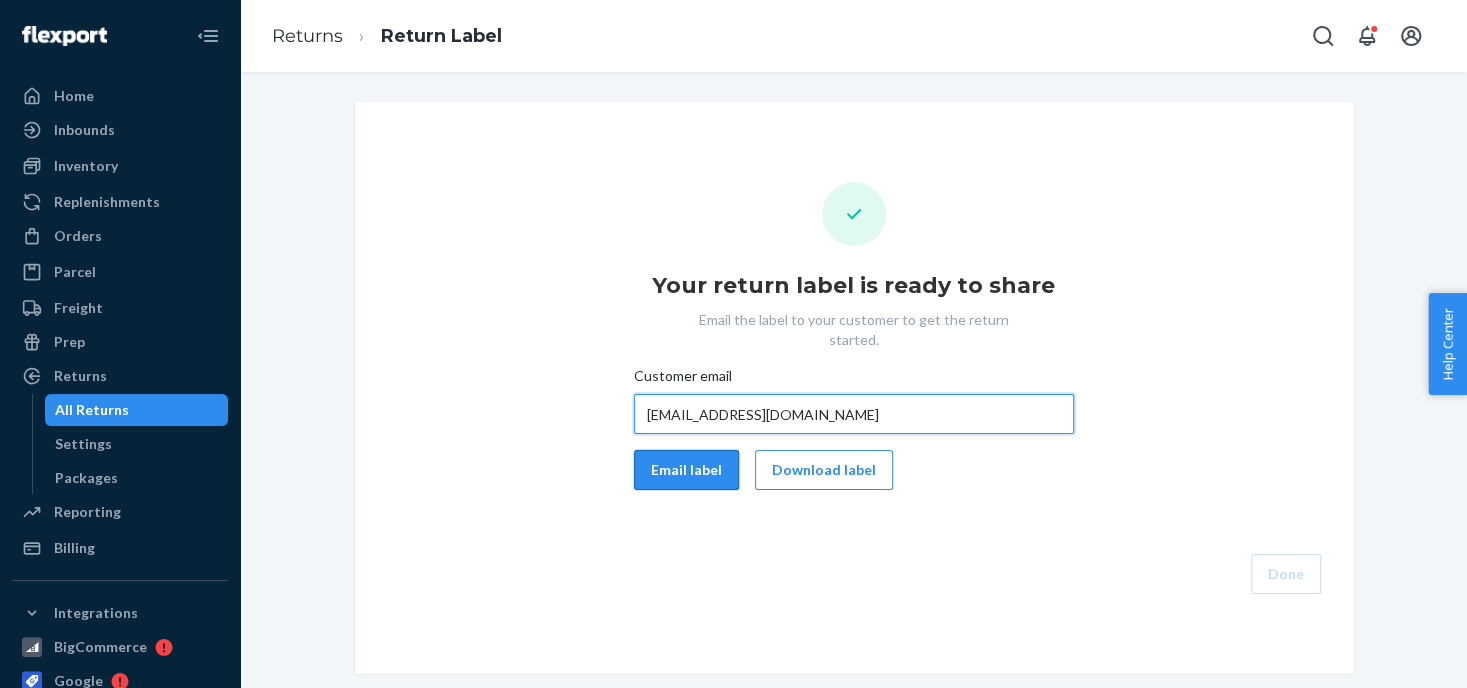 type on "[EMAIL_ADDRESS][DOMAIN_NAME]" 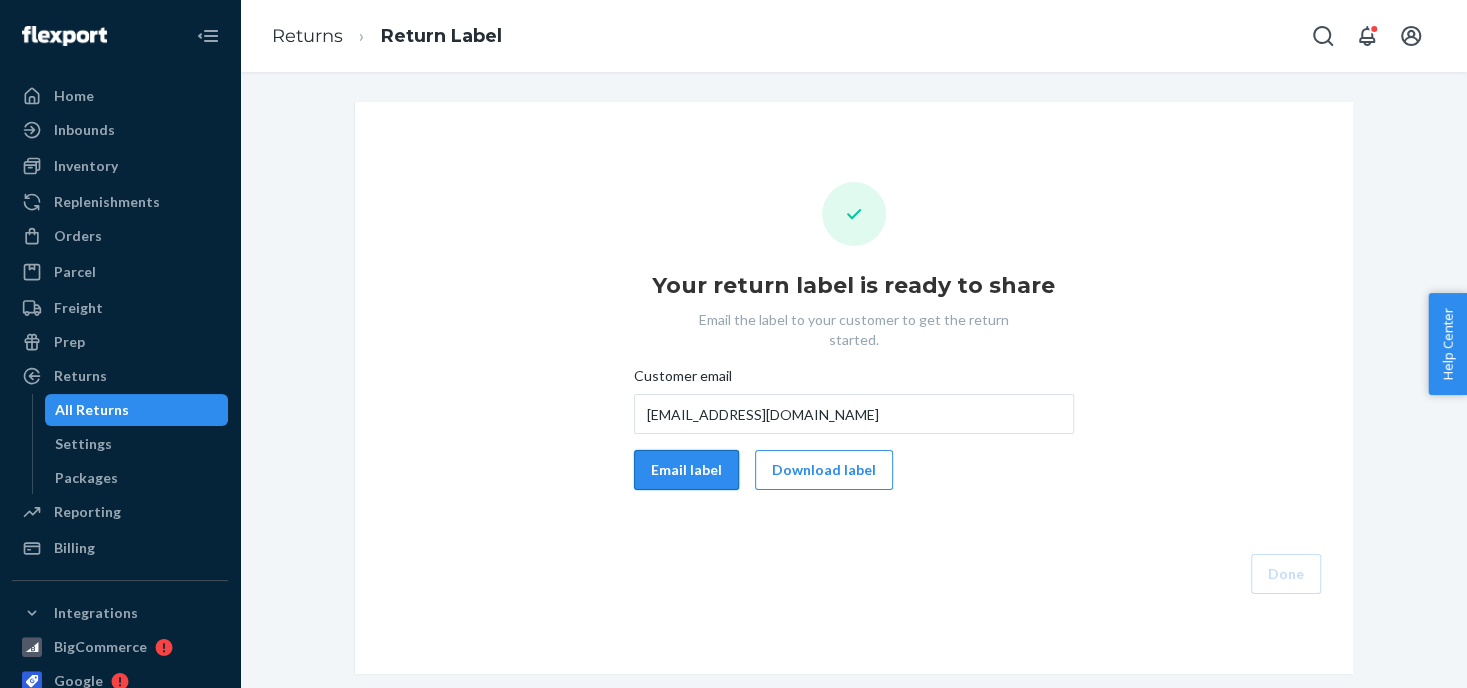 click on "Email label" at bounding box center (686, 470) 